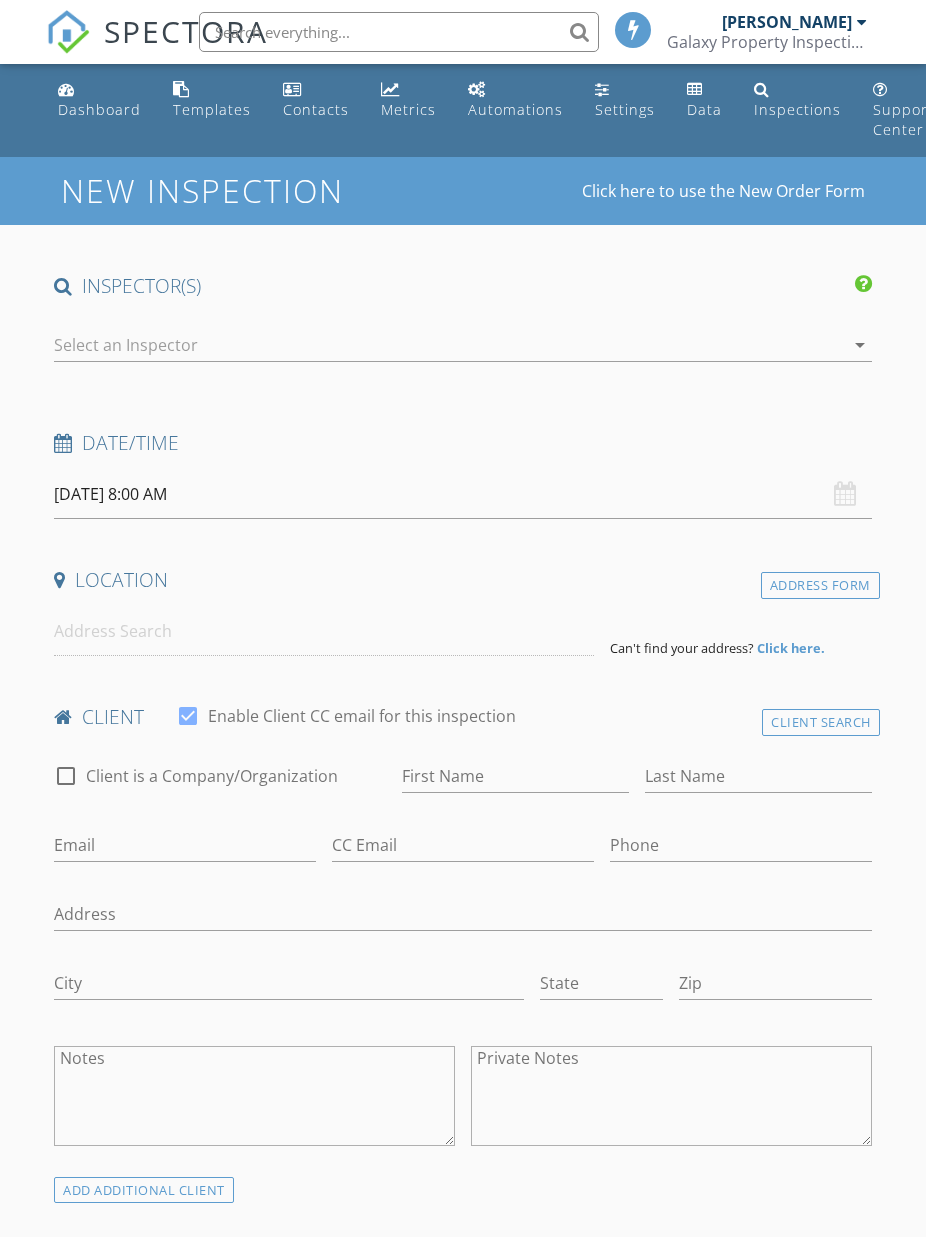 scroll, scrollTop: 0, scrollLeft: 0, axis: both 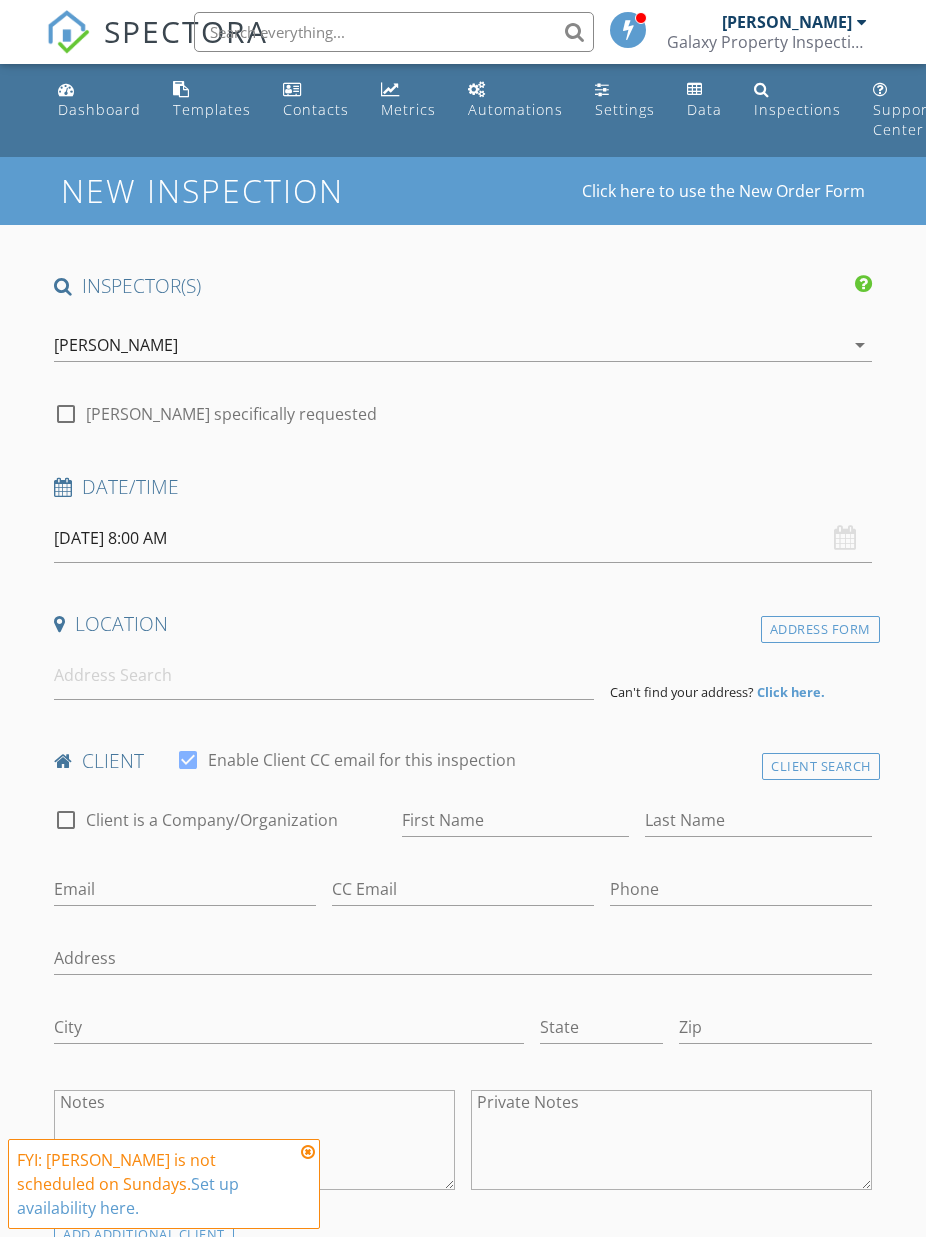 click on "Dashboard" at bounding box center (99, 109) 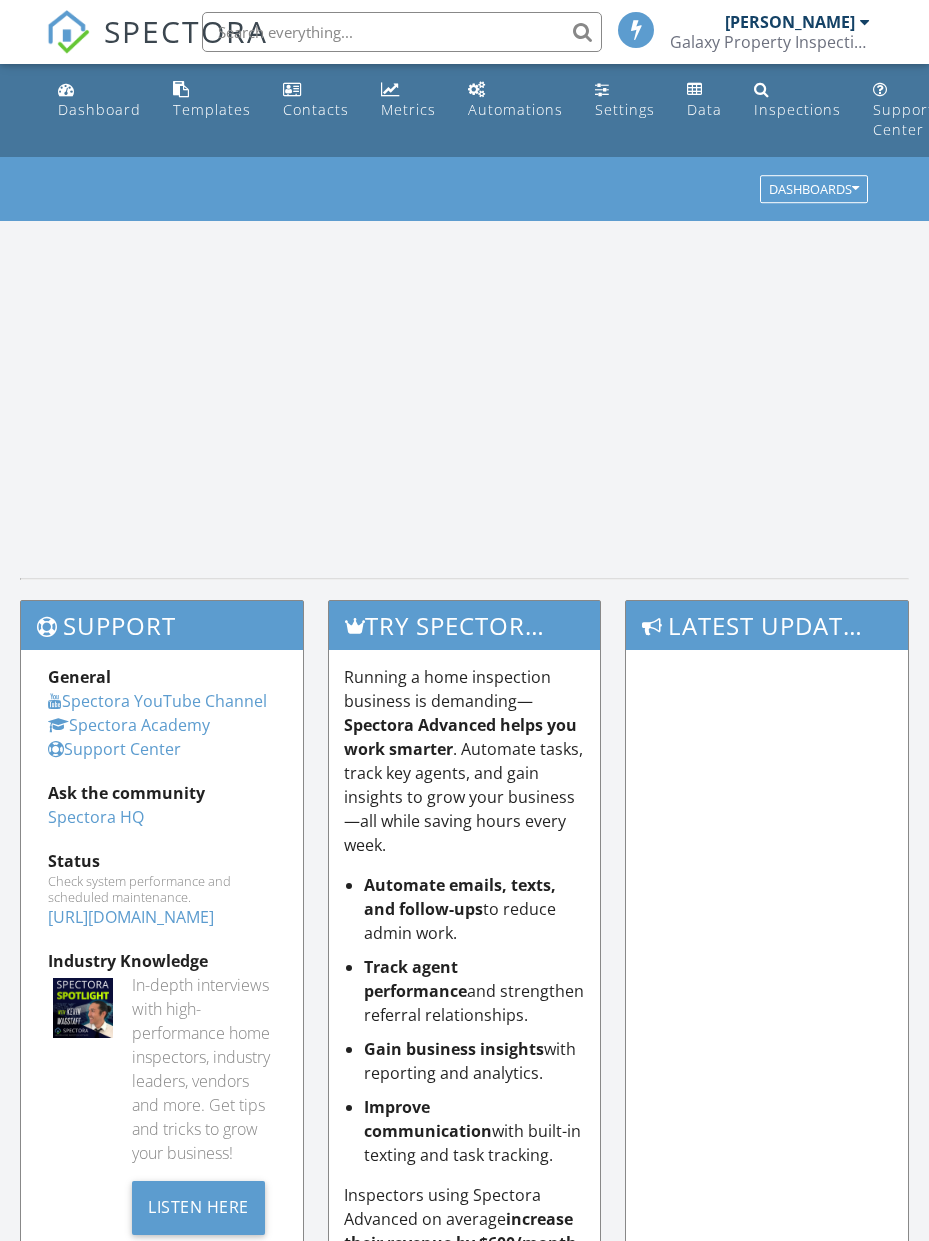 scroll, scrollTop: 0, scrollLeft: 0, axis: both 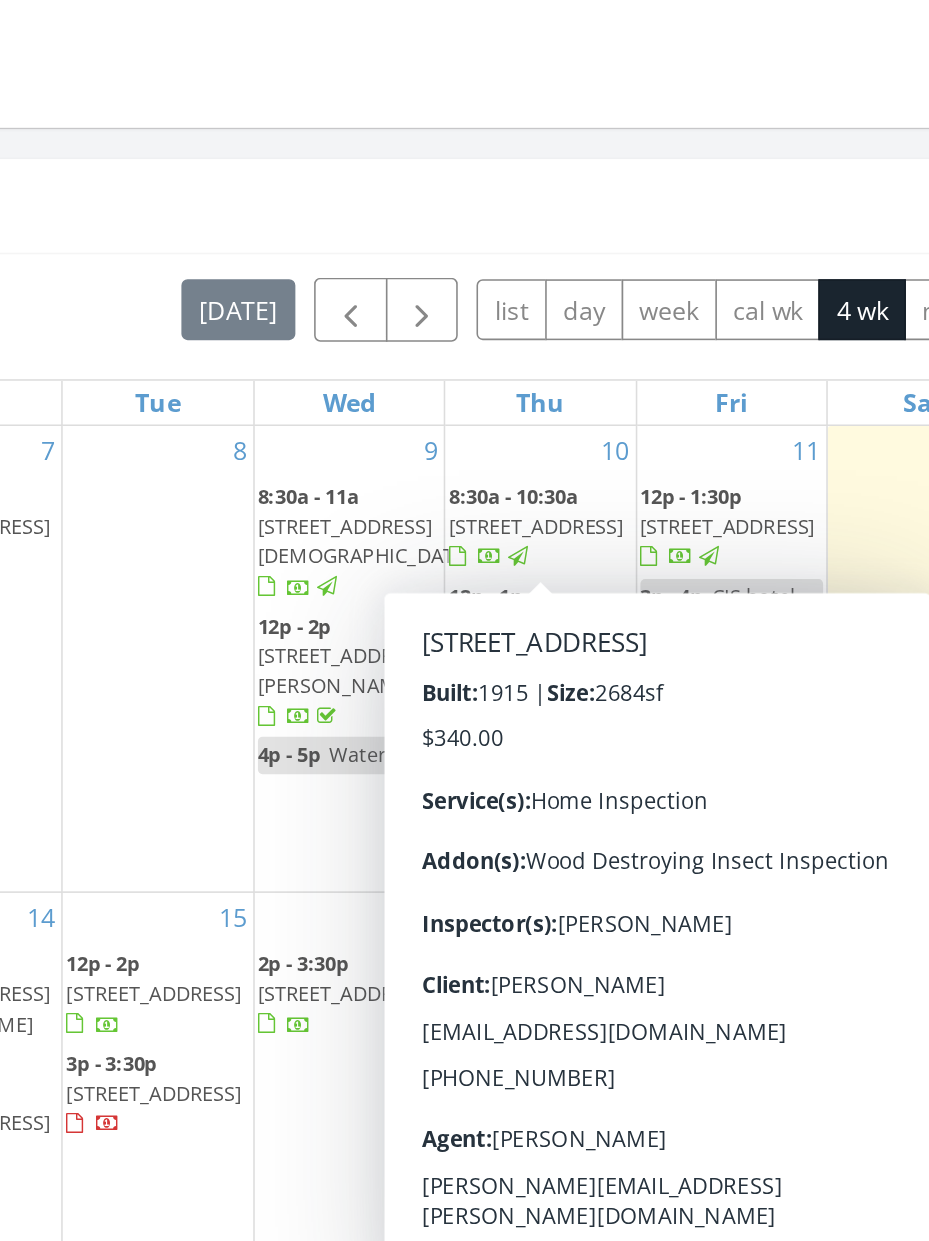 click at bounding box center (555, 639) 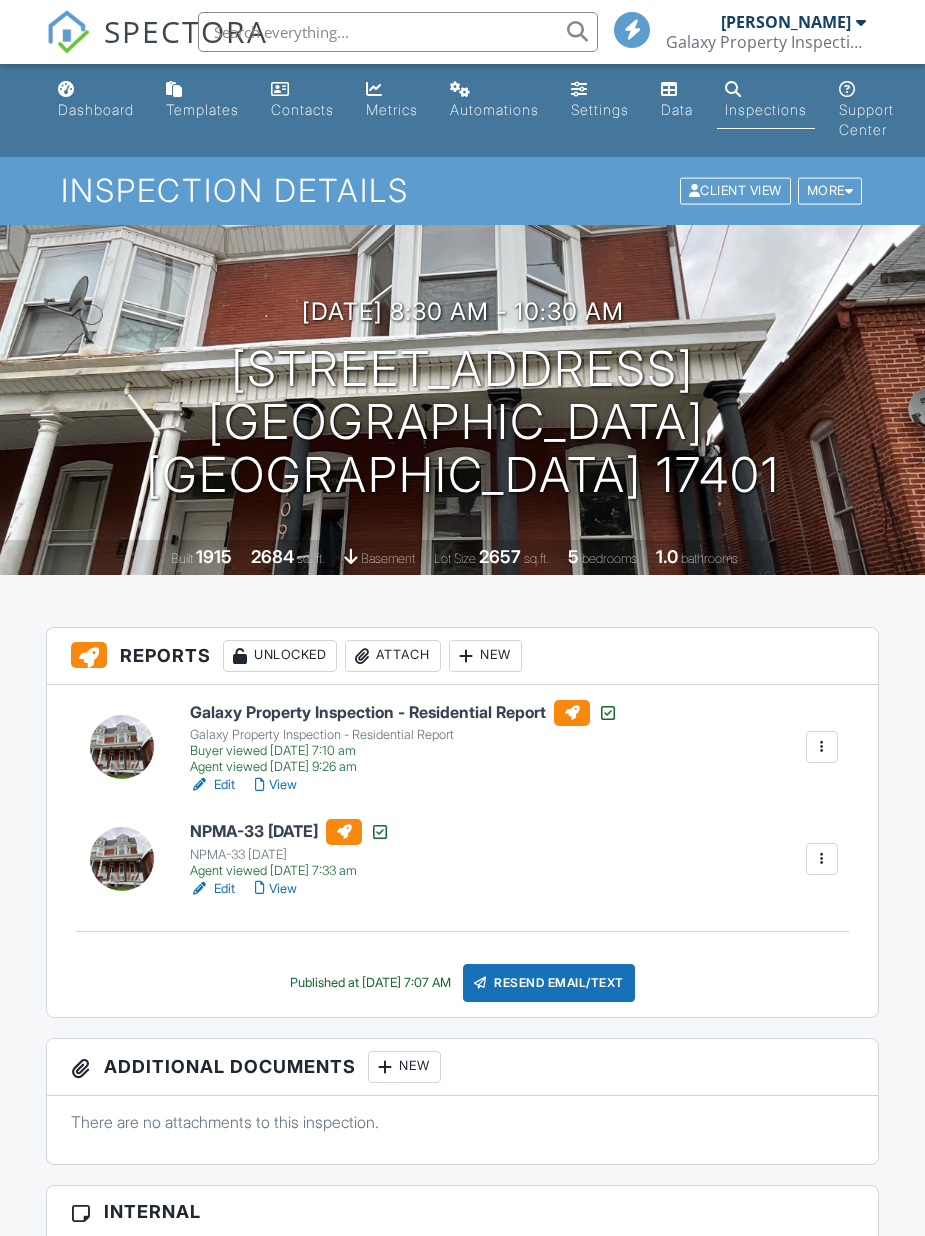 click on "Built
1915
2684
sq. ft.
basement
Lot Size
2657
sq.ft.
5
bedrooms
1.0
bathrooms" at bounding box center [462, 557] 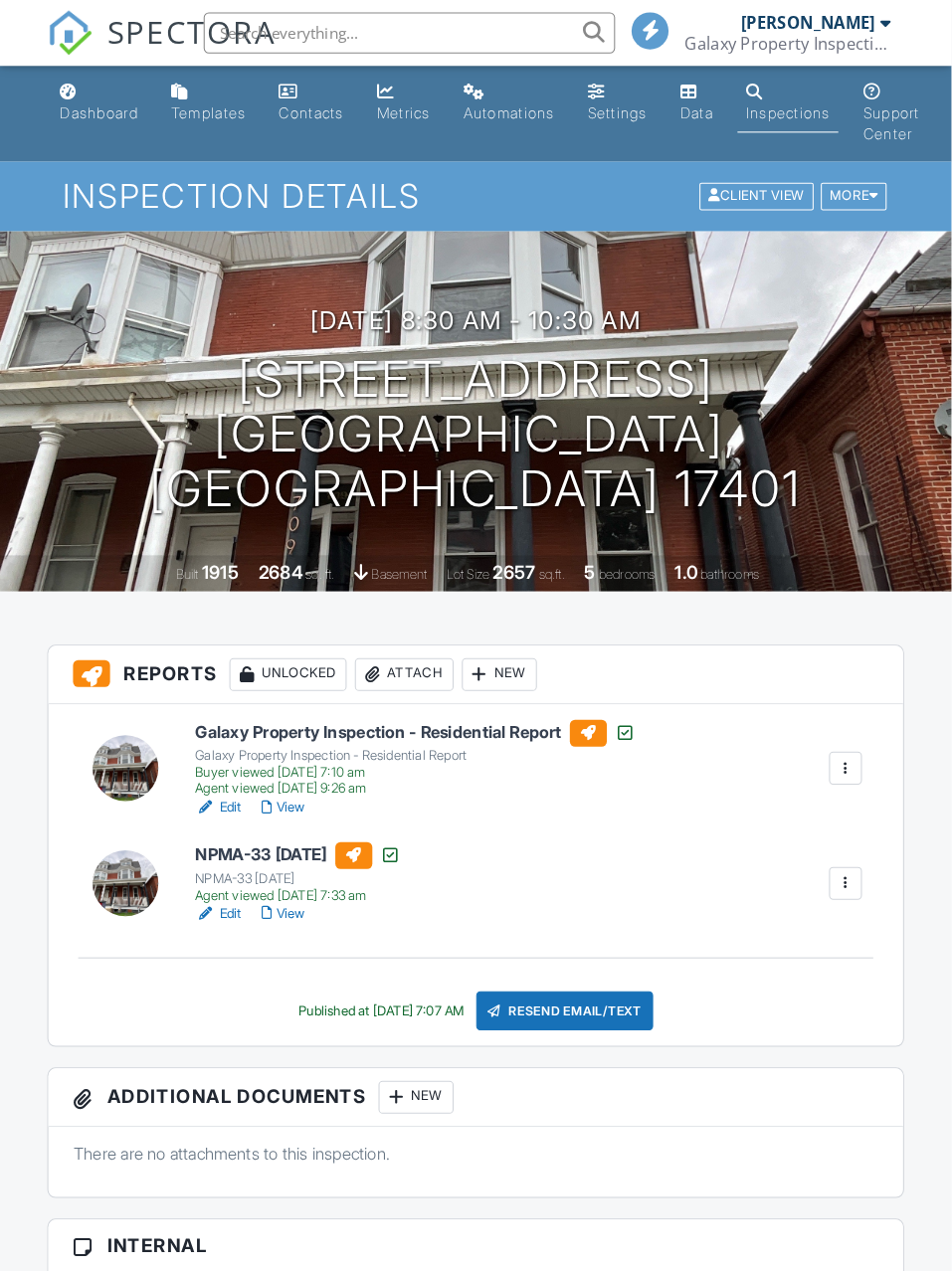 scroll, scrollTop: 0, scrollLeft: 0, axis: both 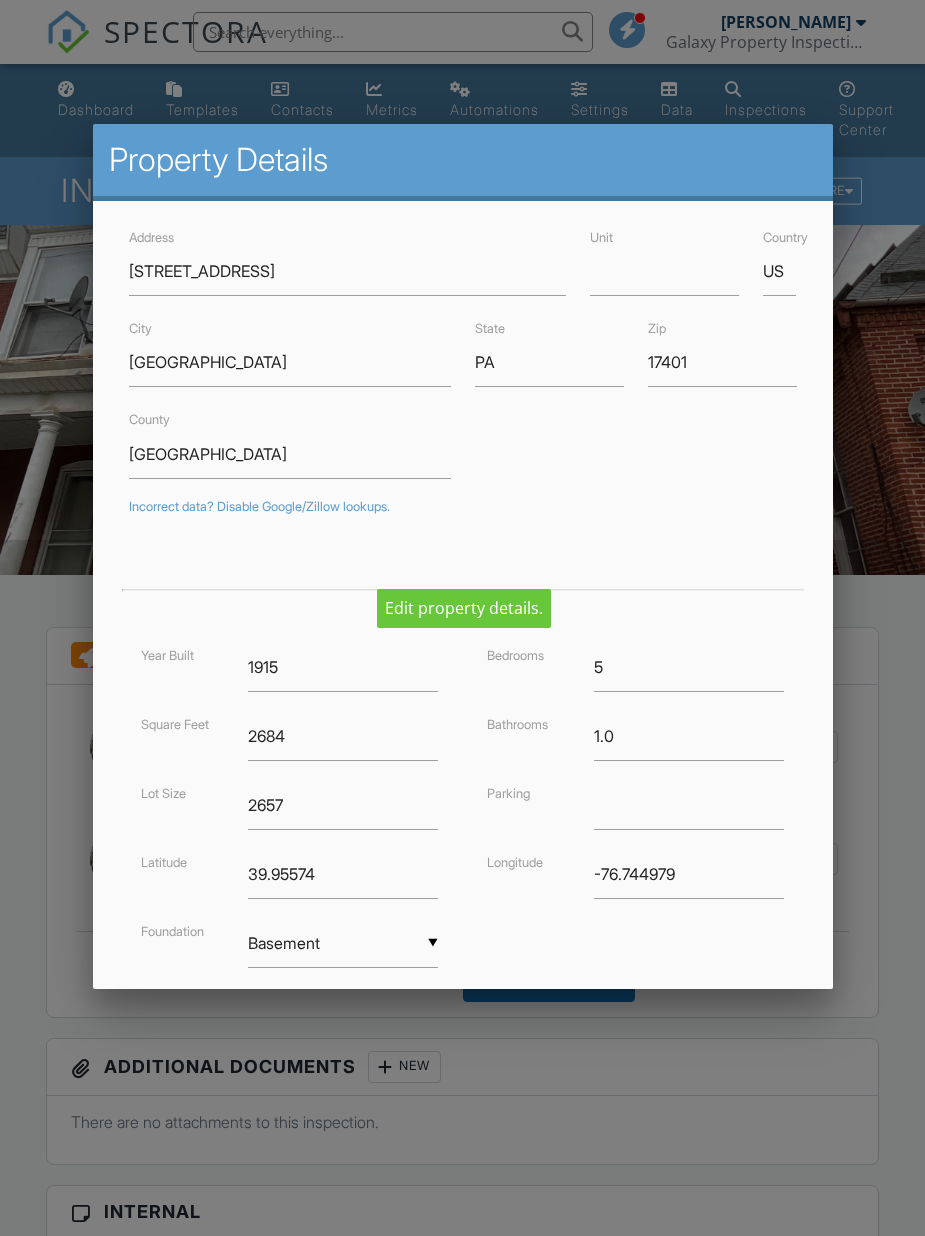 click on "Latitude
39.95574" at bounding box center (290, 874) 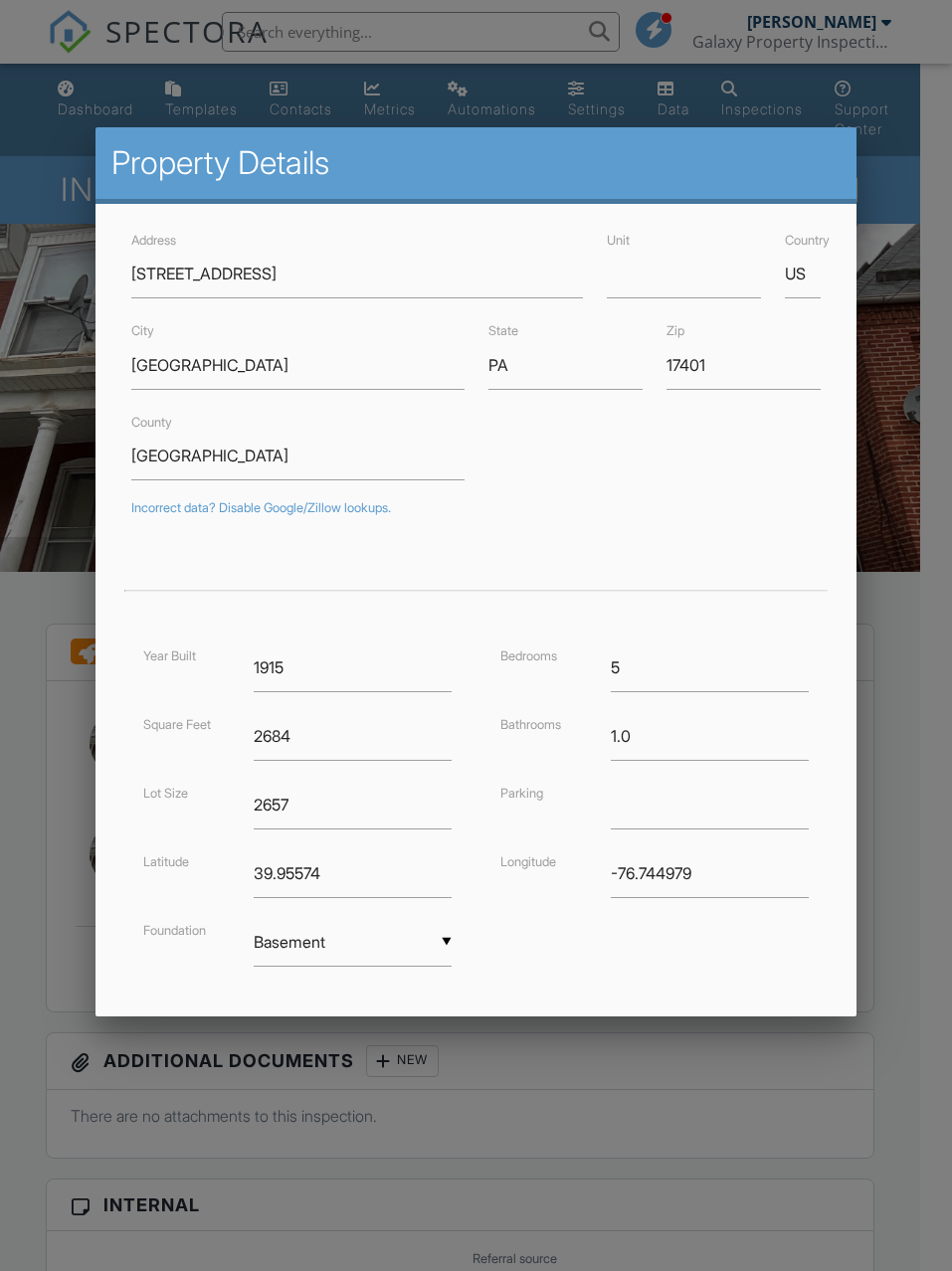 click at bounding box center [476, 695] 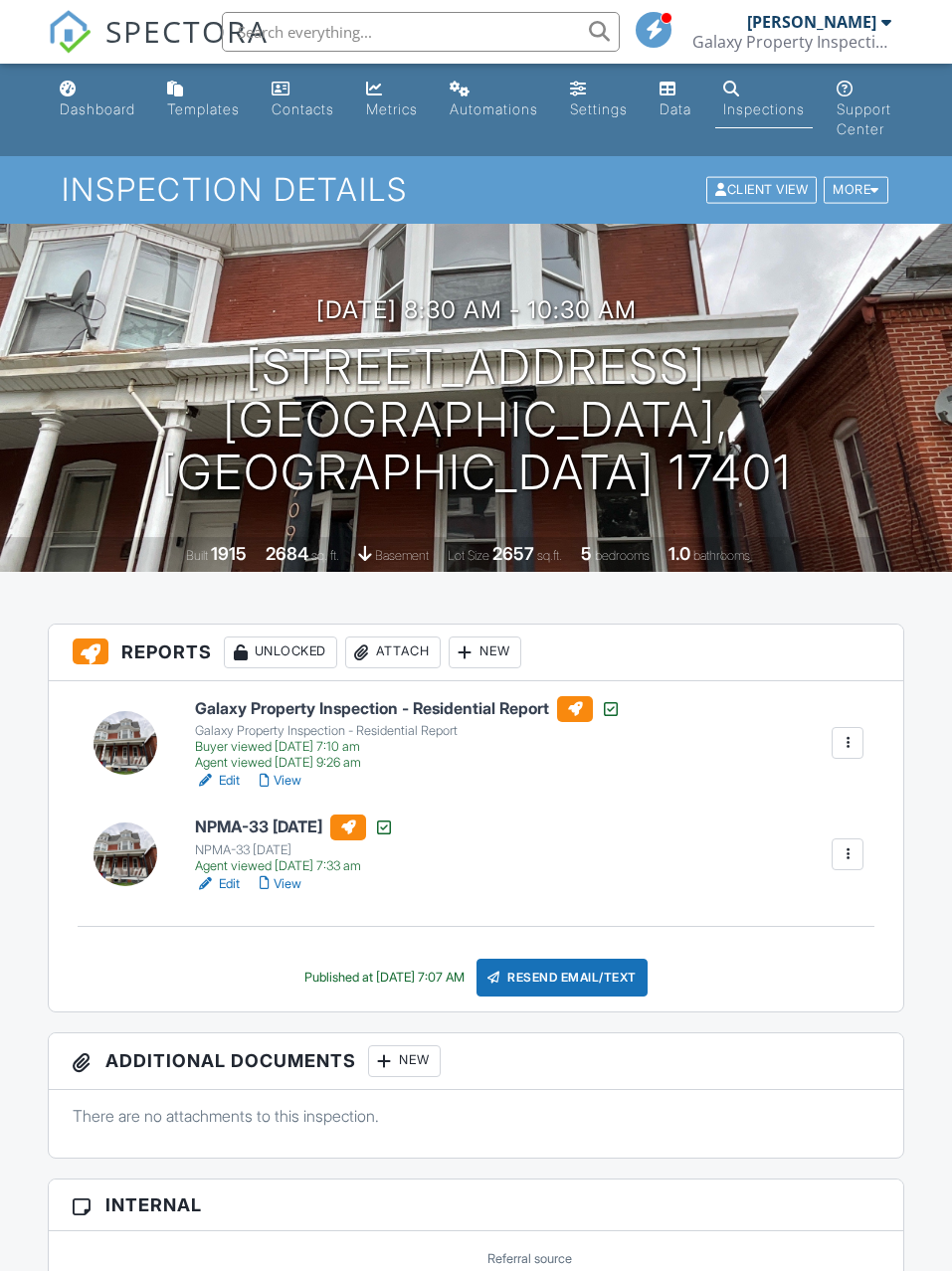 click on "Galaxy Property Inspection - Residential Report
Galaxy Property Inspection - Residential Report
Buyer viewed 07/11/2025  7:10 am
Agent viewed 07/11/2025  9:26 am
Edit
View
Copy
Reinspection Report
View Log
RRB Log
Delete
NPMA-33 October 2019
NPMA-33 October 2019
Agent viewed 07/12/2025  7:33 am
Edit
View
Copy
Reinspection Report
View Log
RRB Log
Delete
Published at 07/11/2025  7:07 AM
Resend Email/Text" at bounding box center [476, 846] 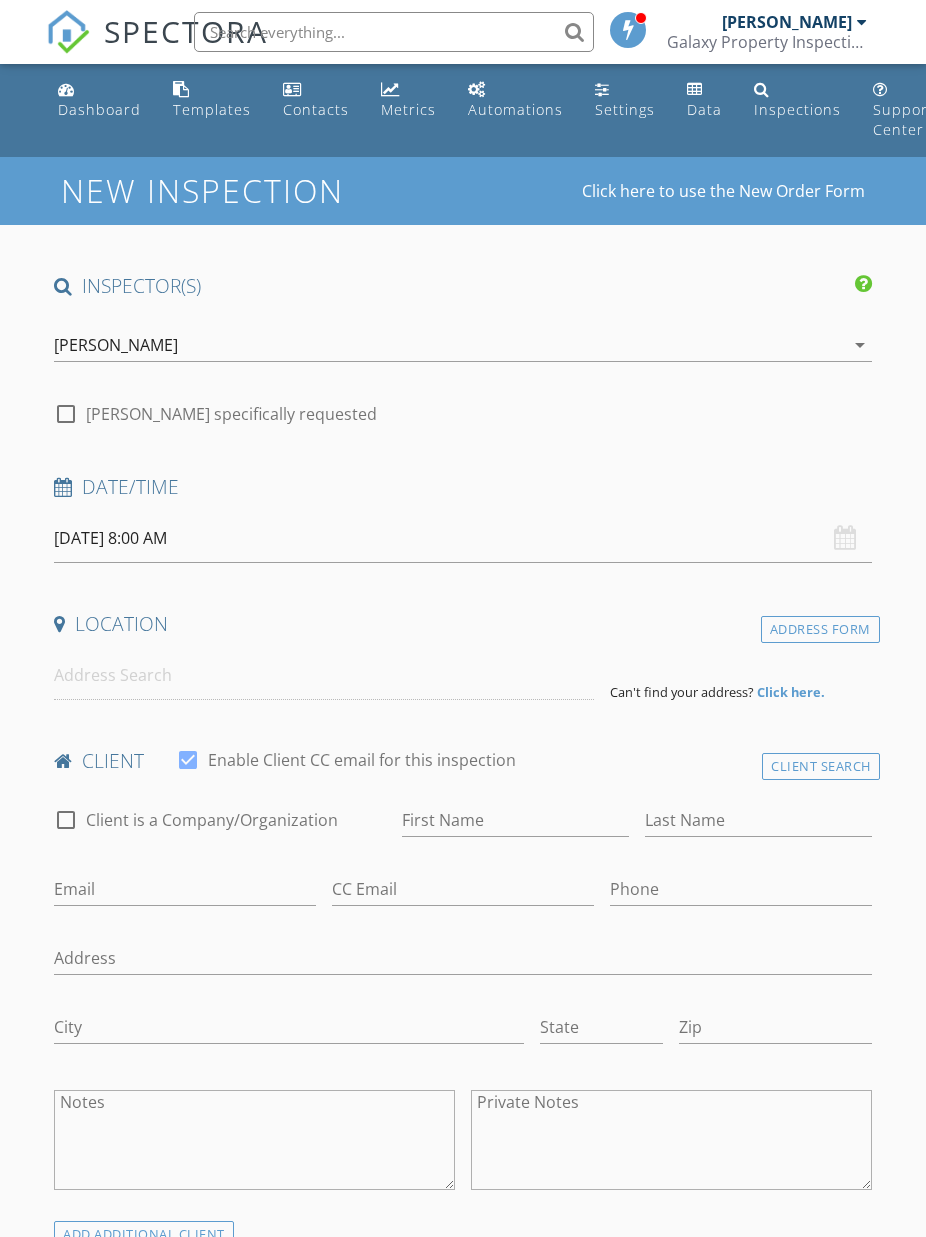 scroll, scrollTop: 0, scrollLeft: 0, axis: both 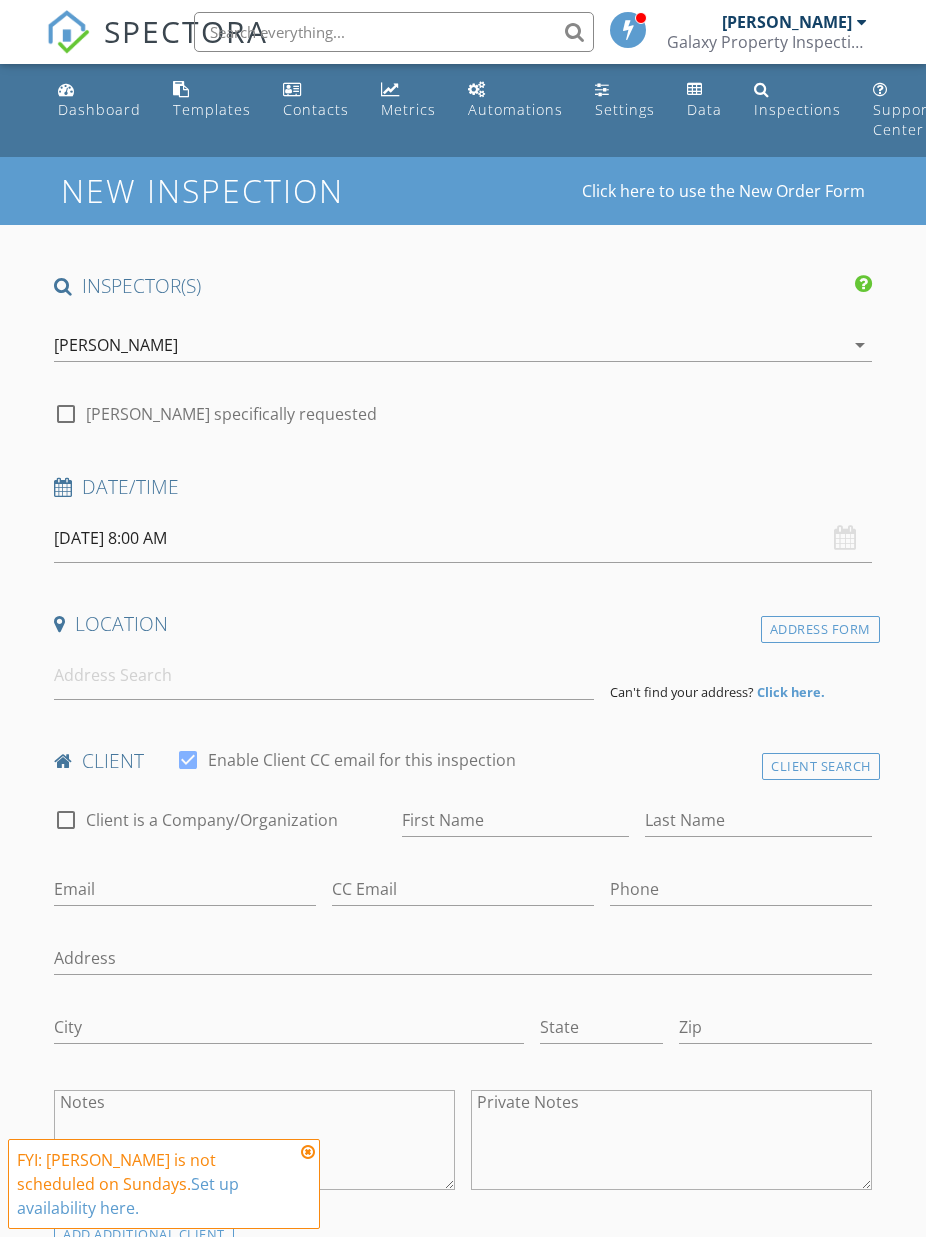 click on "Dashboard" at bounding box center (99, 109) 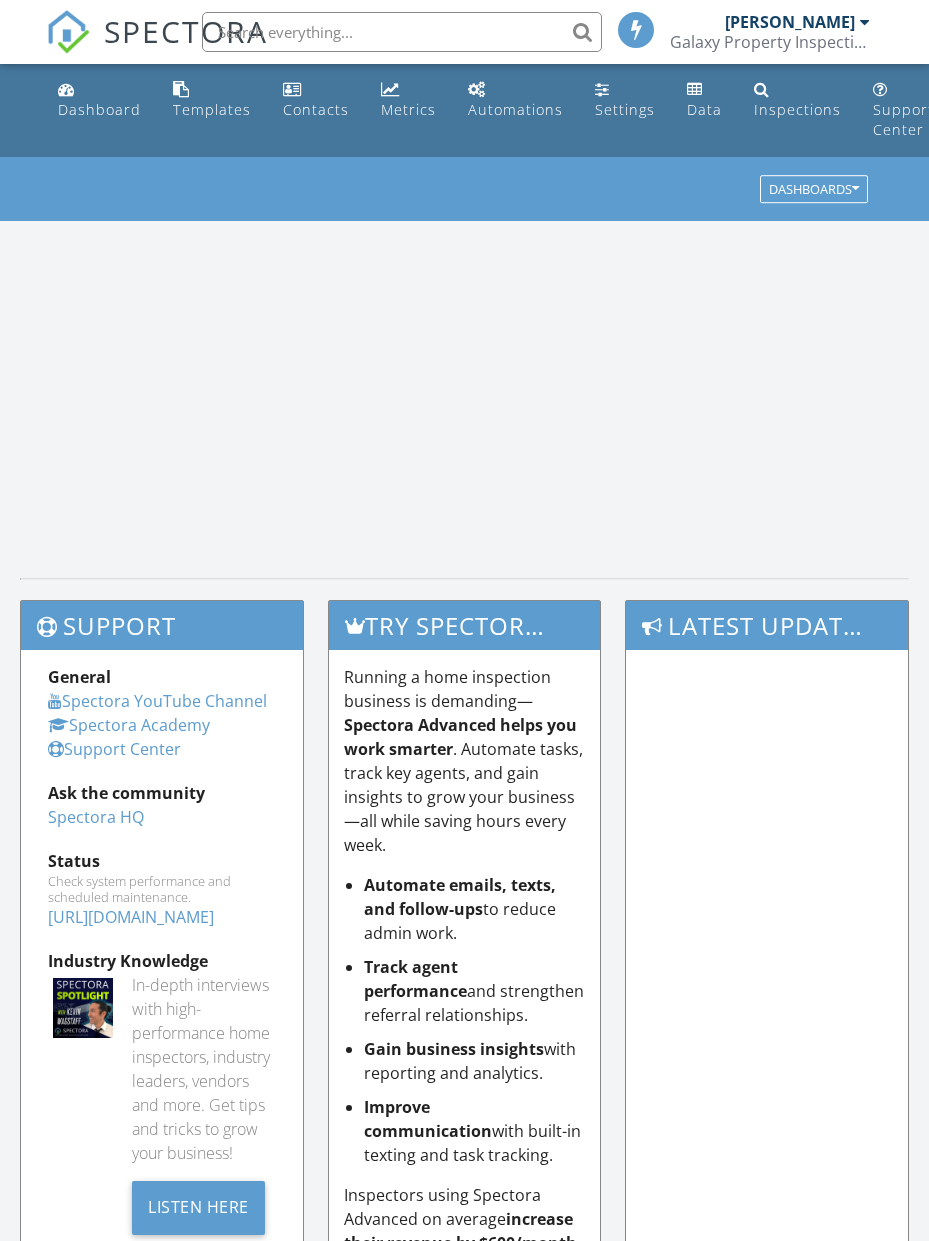 scroll, scrollTop: 0, scrollLeft: 0, axis: both 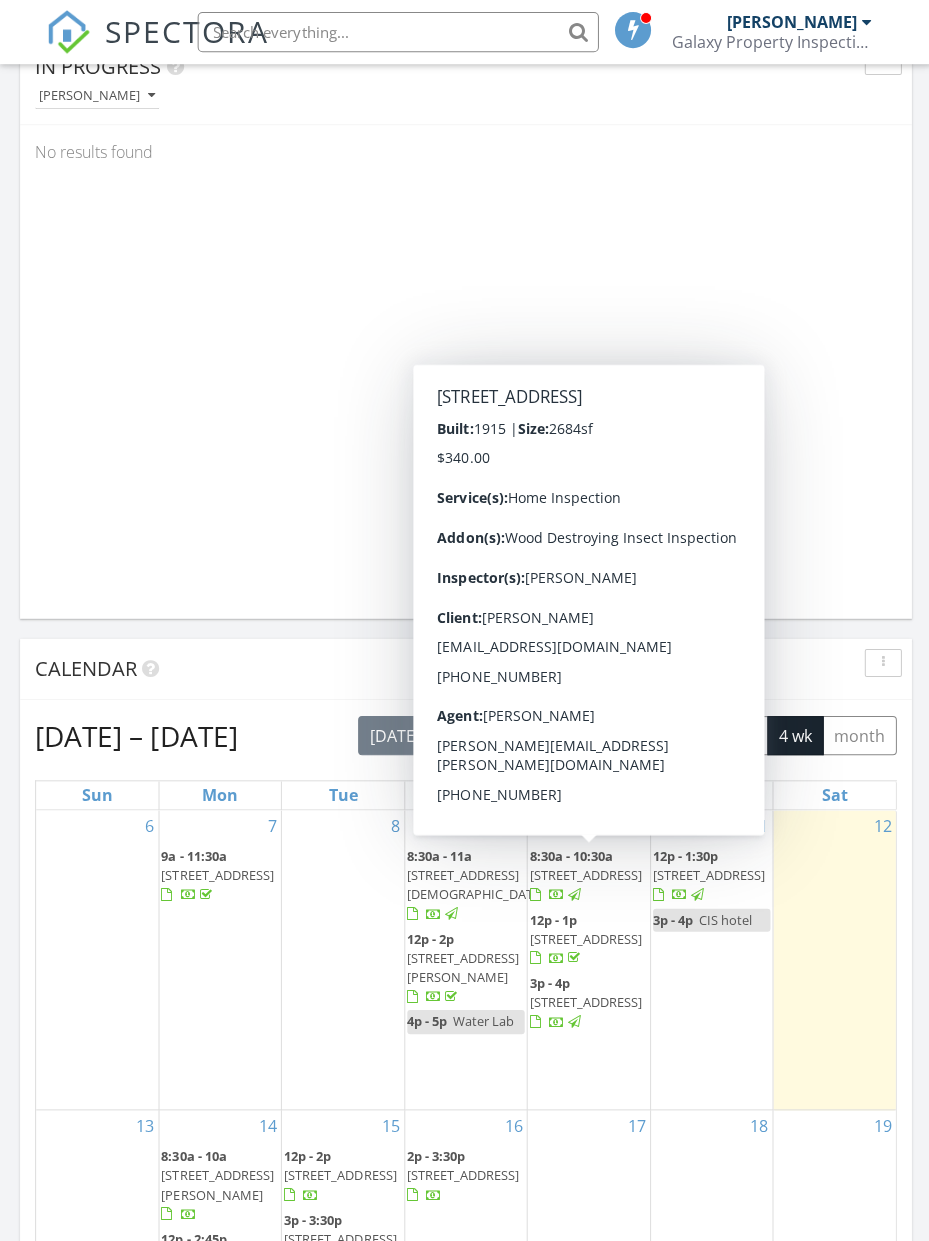 click on "[STREET_ADDRESS]" at bounding box center (584, 872) 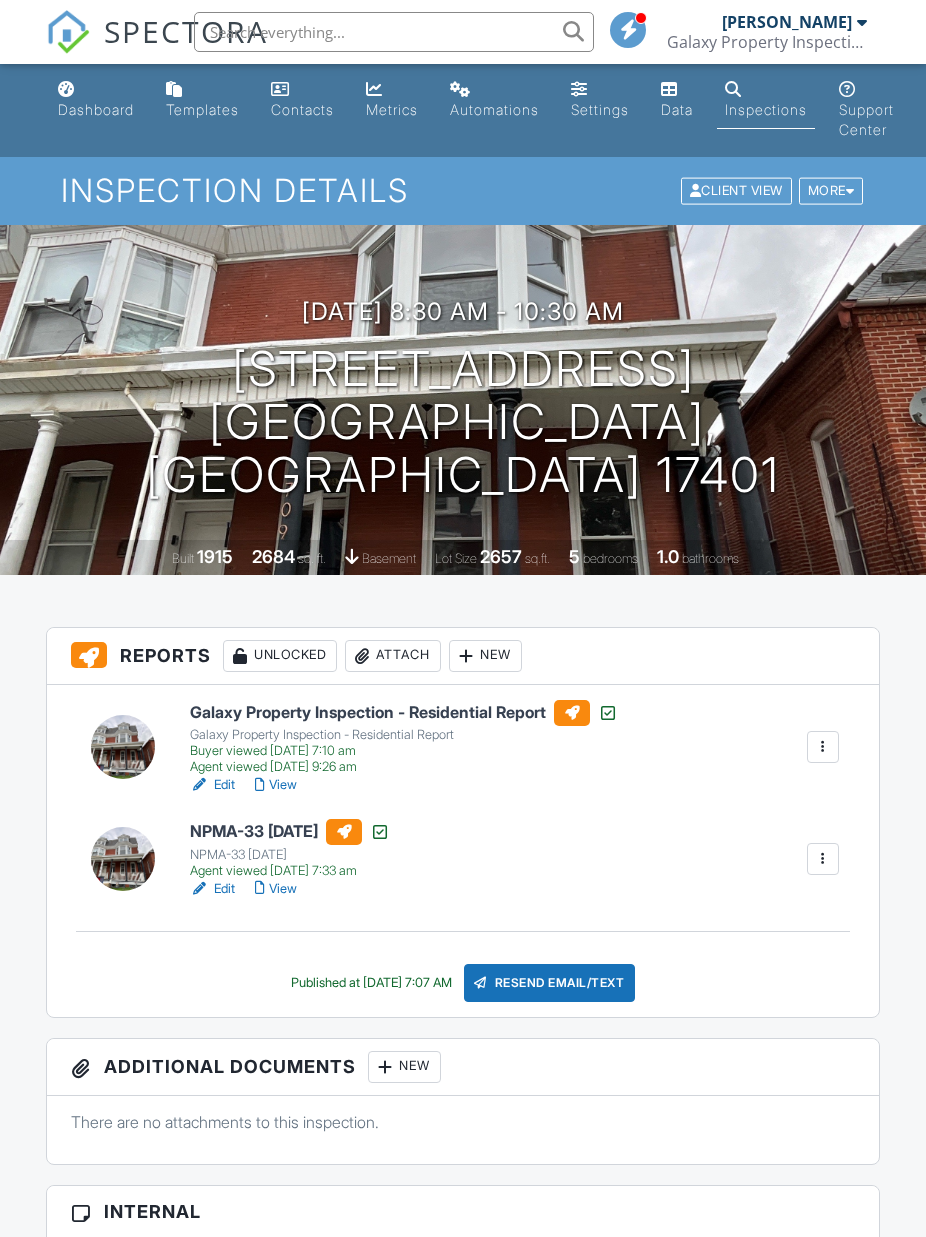 click on "Edit" at bounding box center (212, 889) 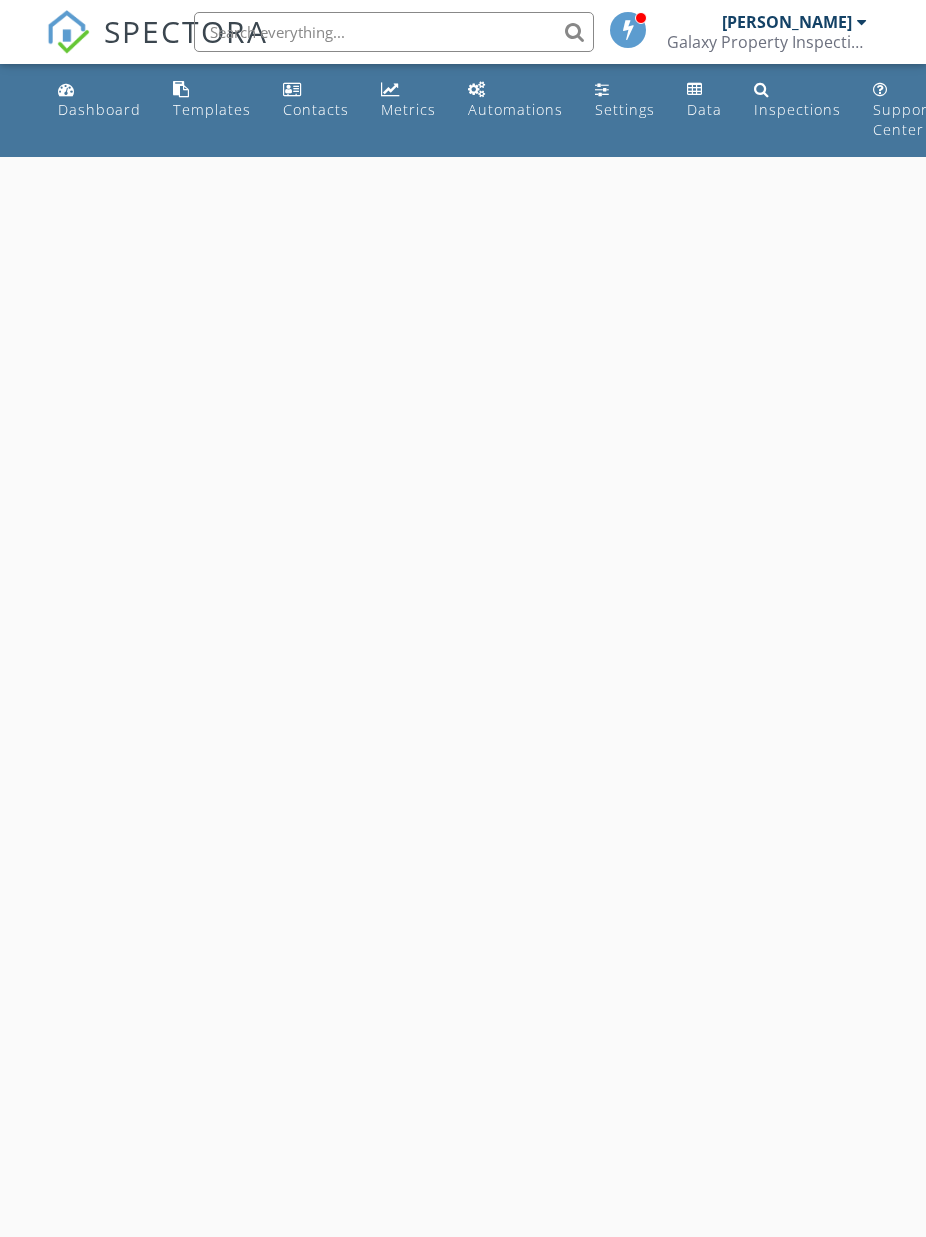 scroll, scrollTop: 0, scrollLeft: 0, axis: both 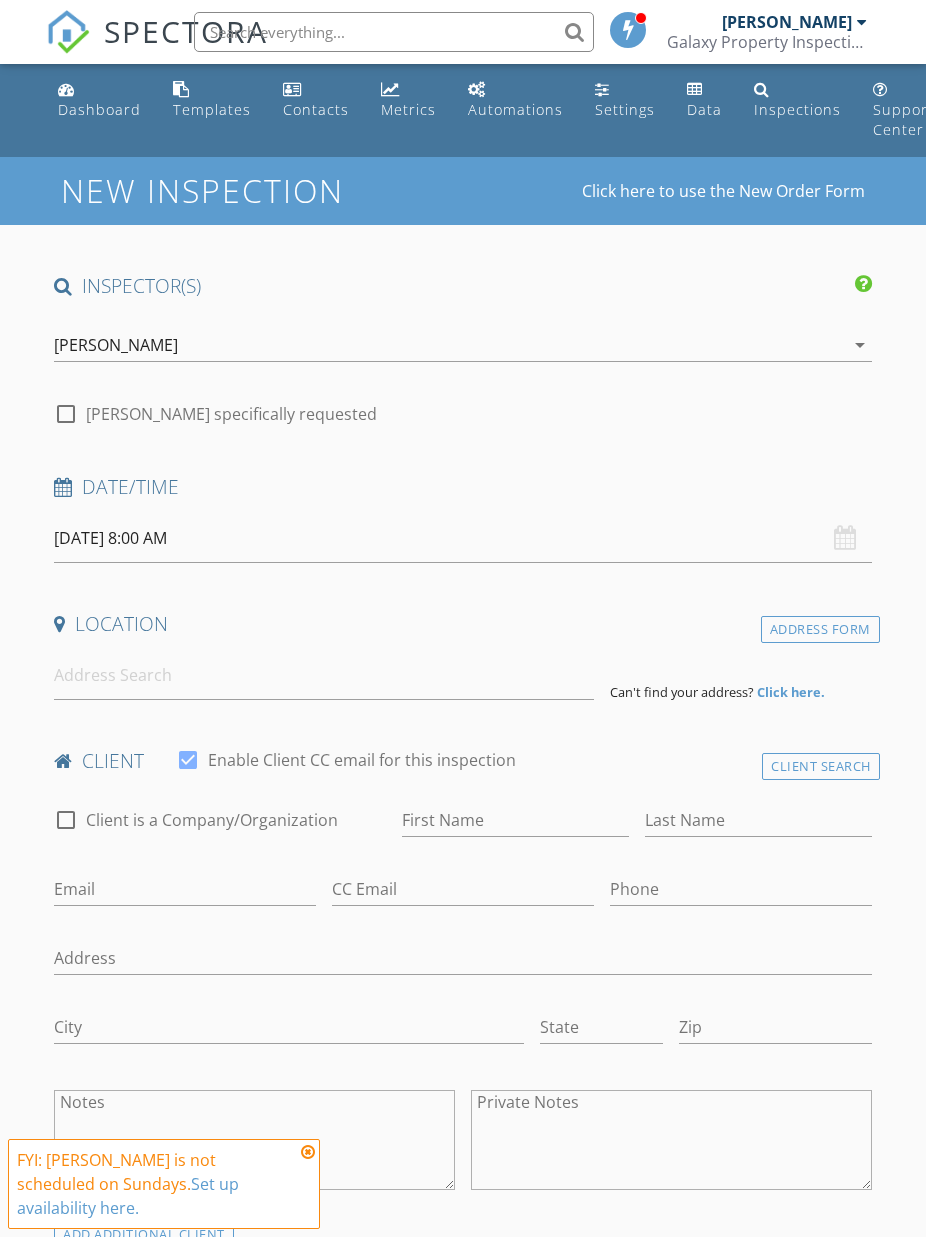 click on "Dashboard" at bounding box center [99, 109] 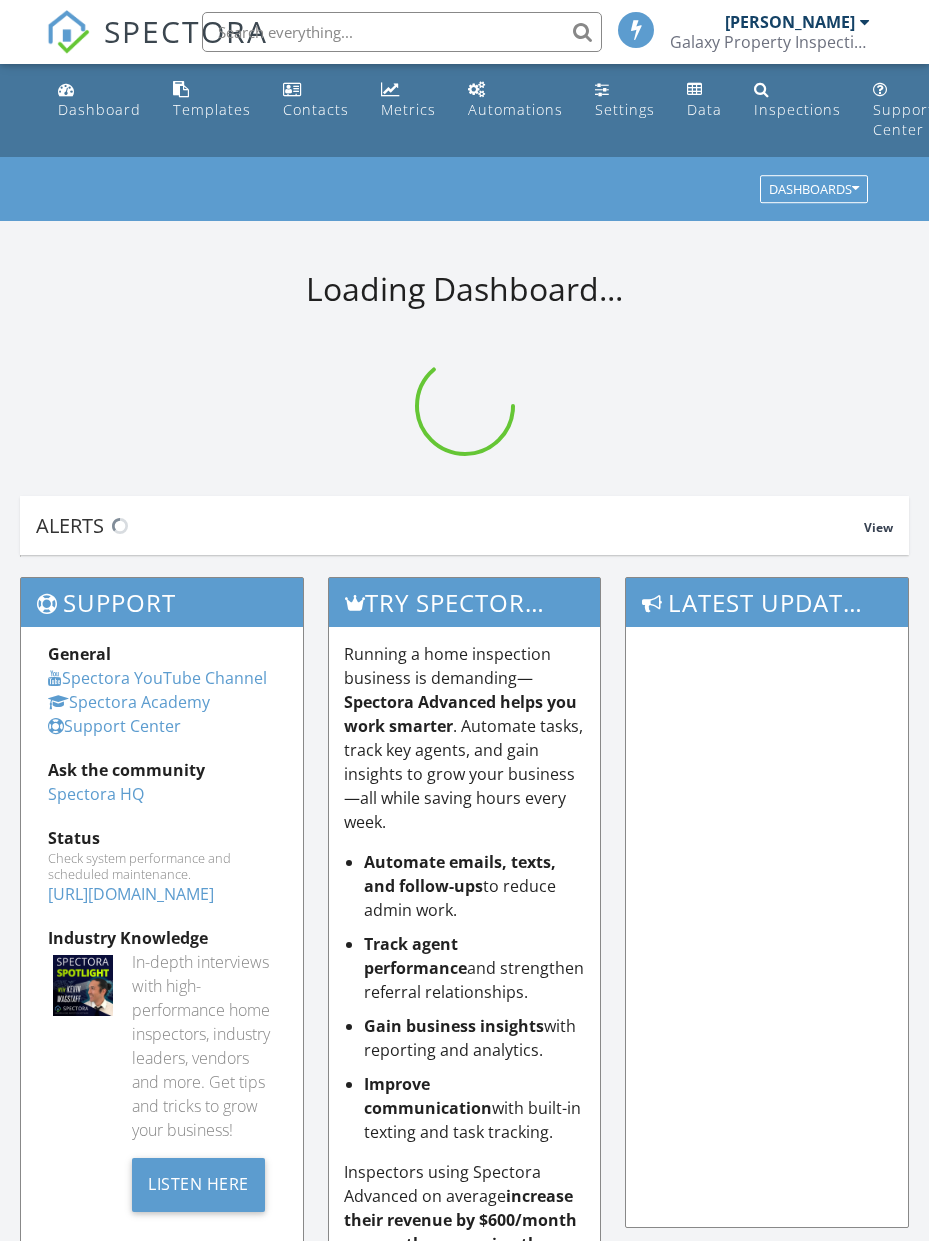 scroll, scrollTop: 0, scrollLeft: 0, axis: both 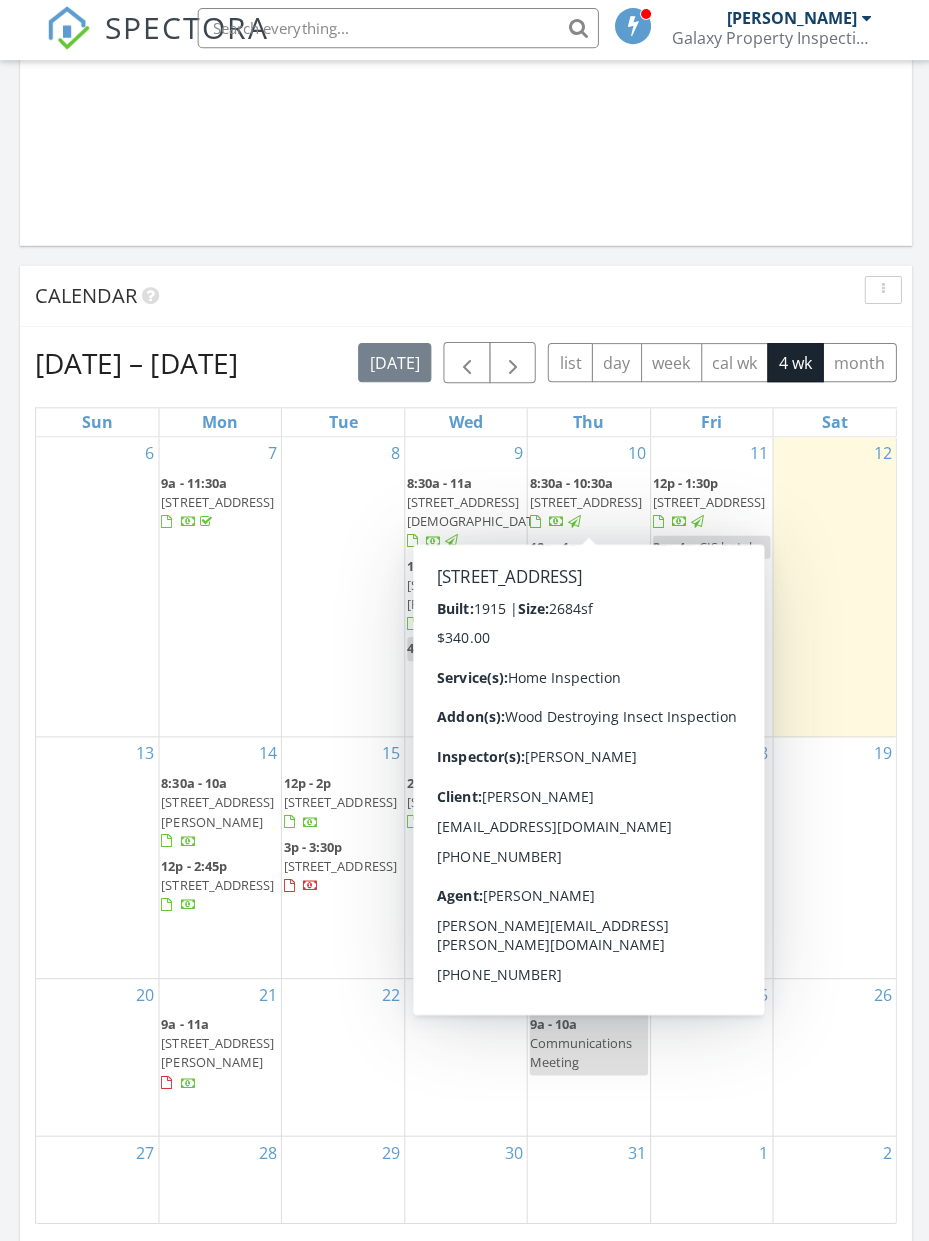 click on "709 W King St, York 17401" at bounding box center [584, 504] 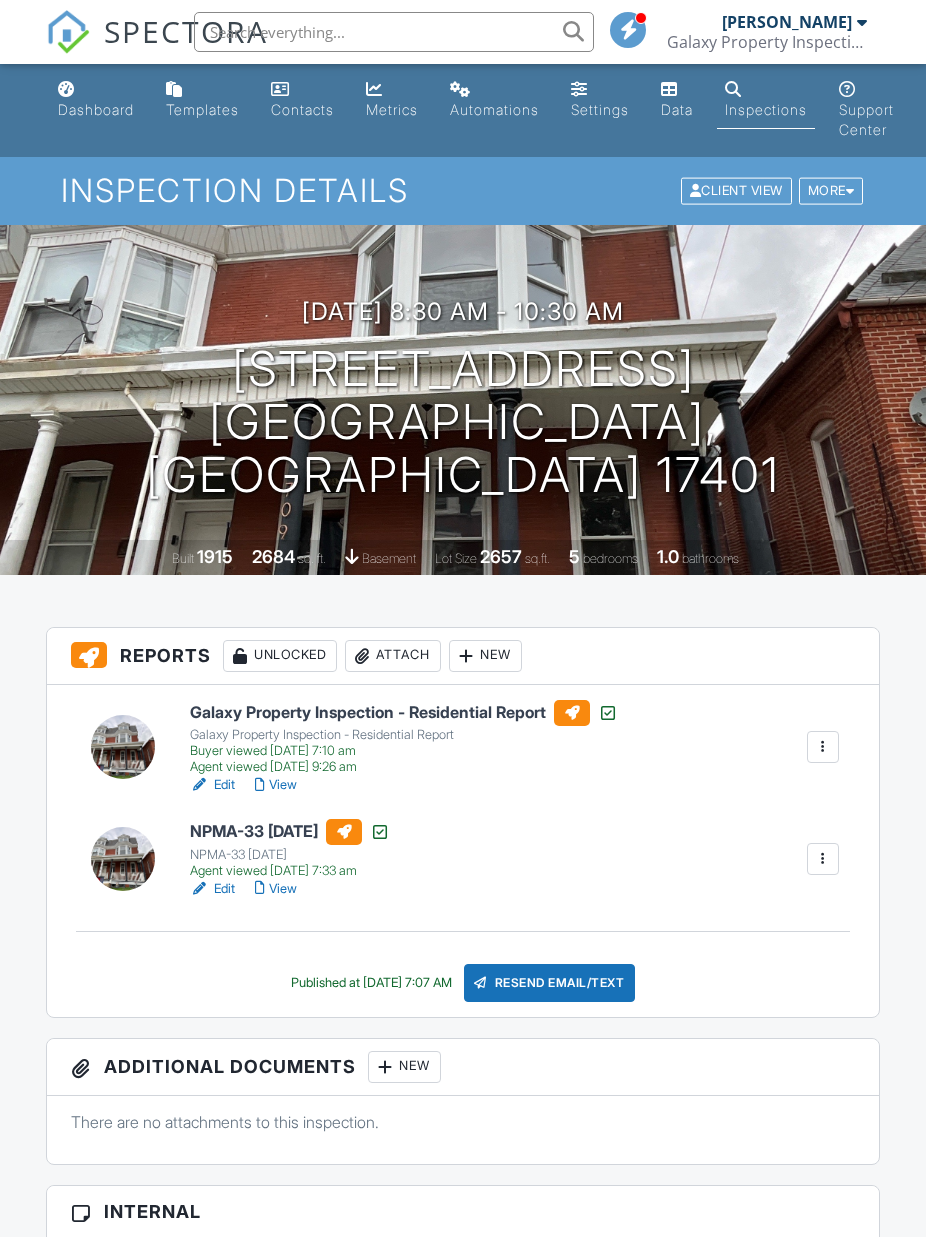scroll, scrollTop: 0, scrollLeft: 0, axis: both 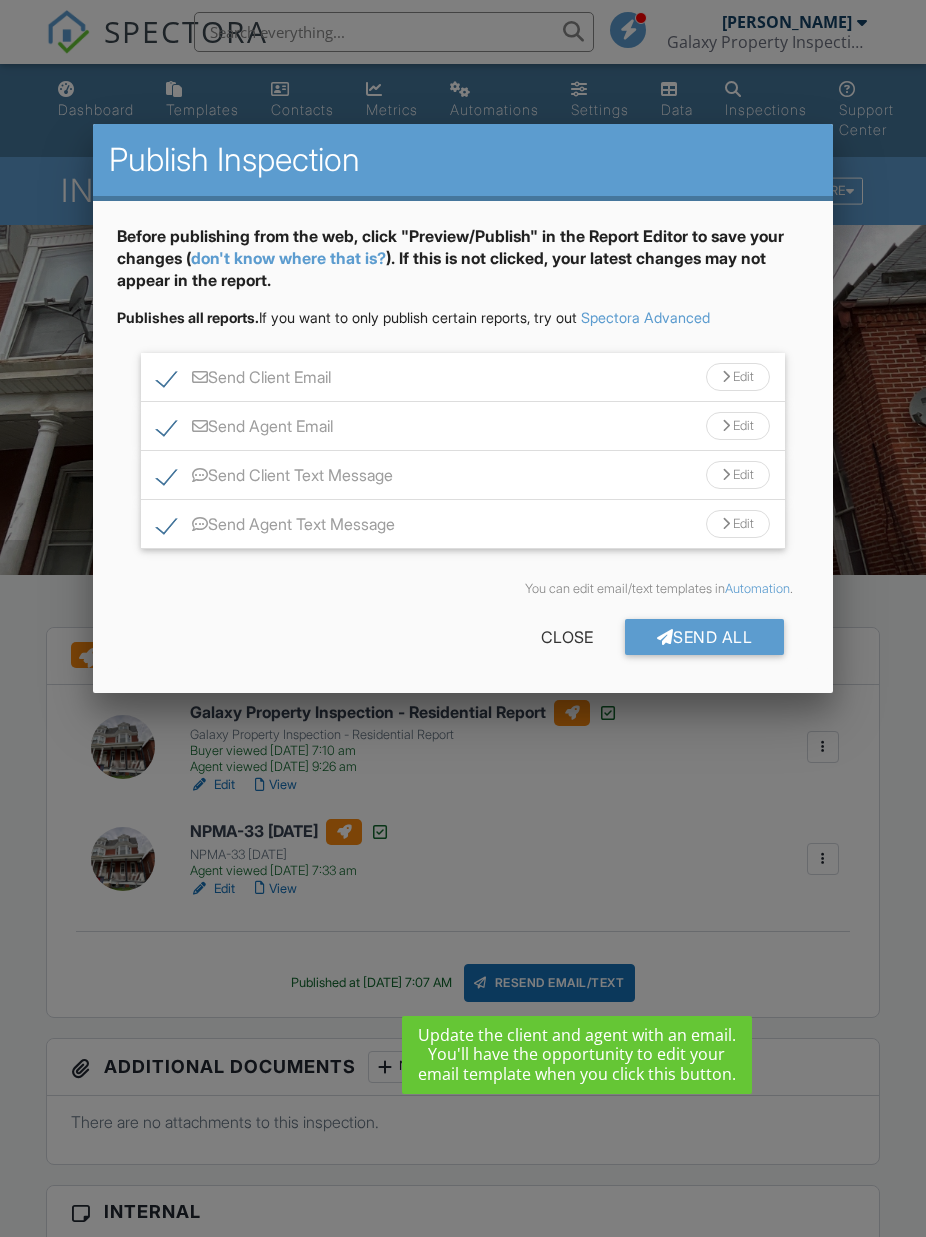 click on "Send Client Email" at bounding box center (244, 380) 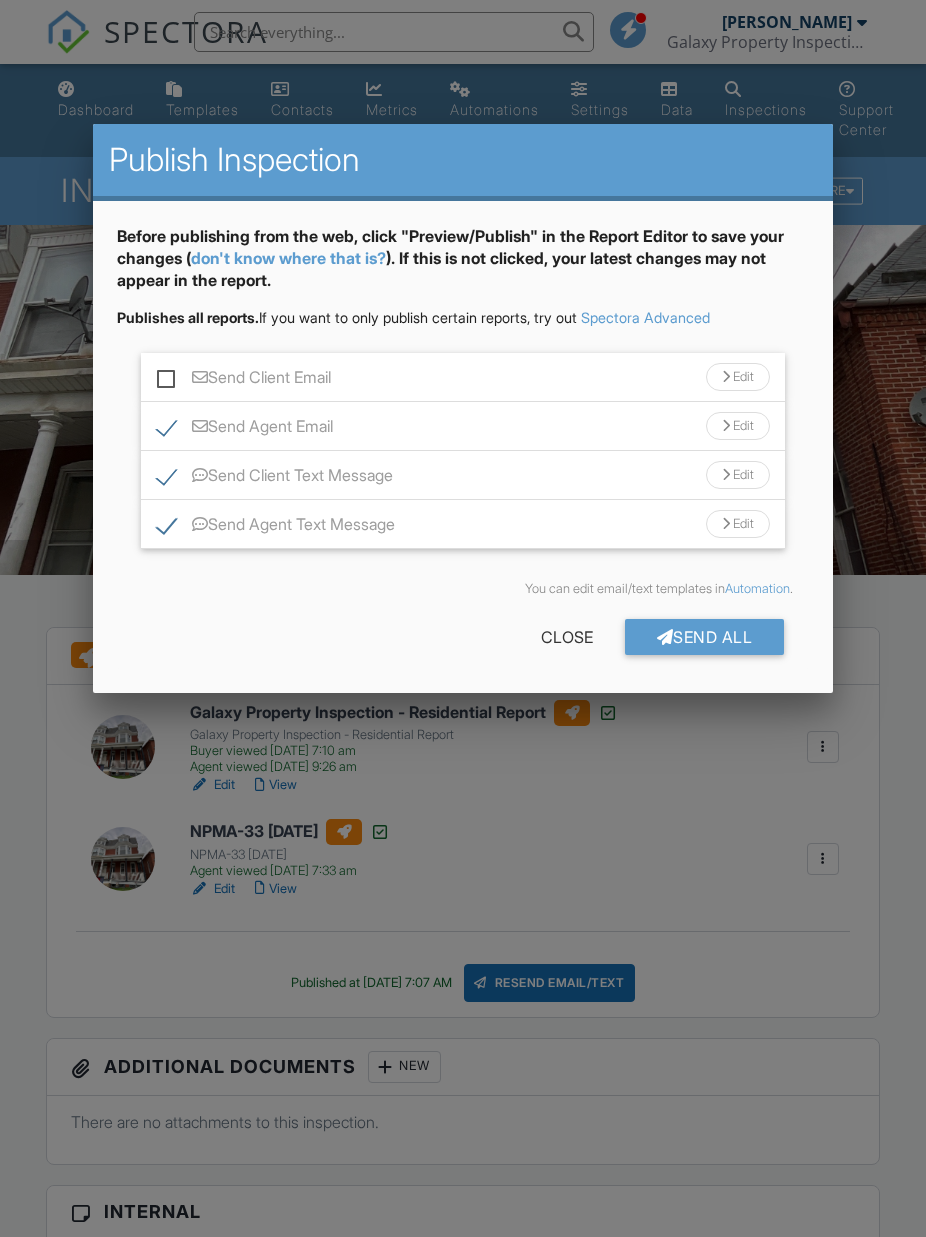 click on "Send Client Text Message" at bounding box center [275, 478] 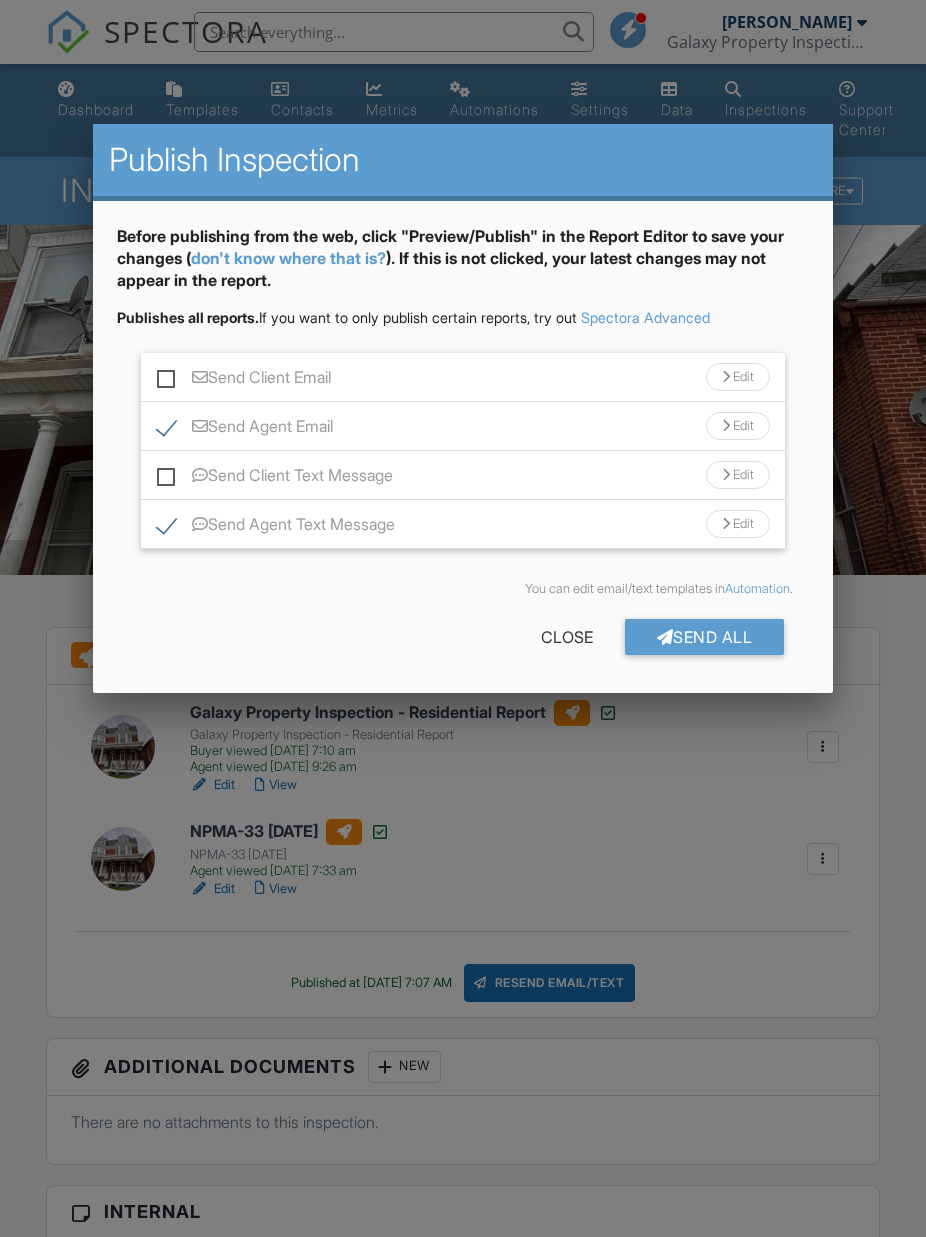click on "Send Agent Text Message" at bounding box center (276, 527) 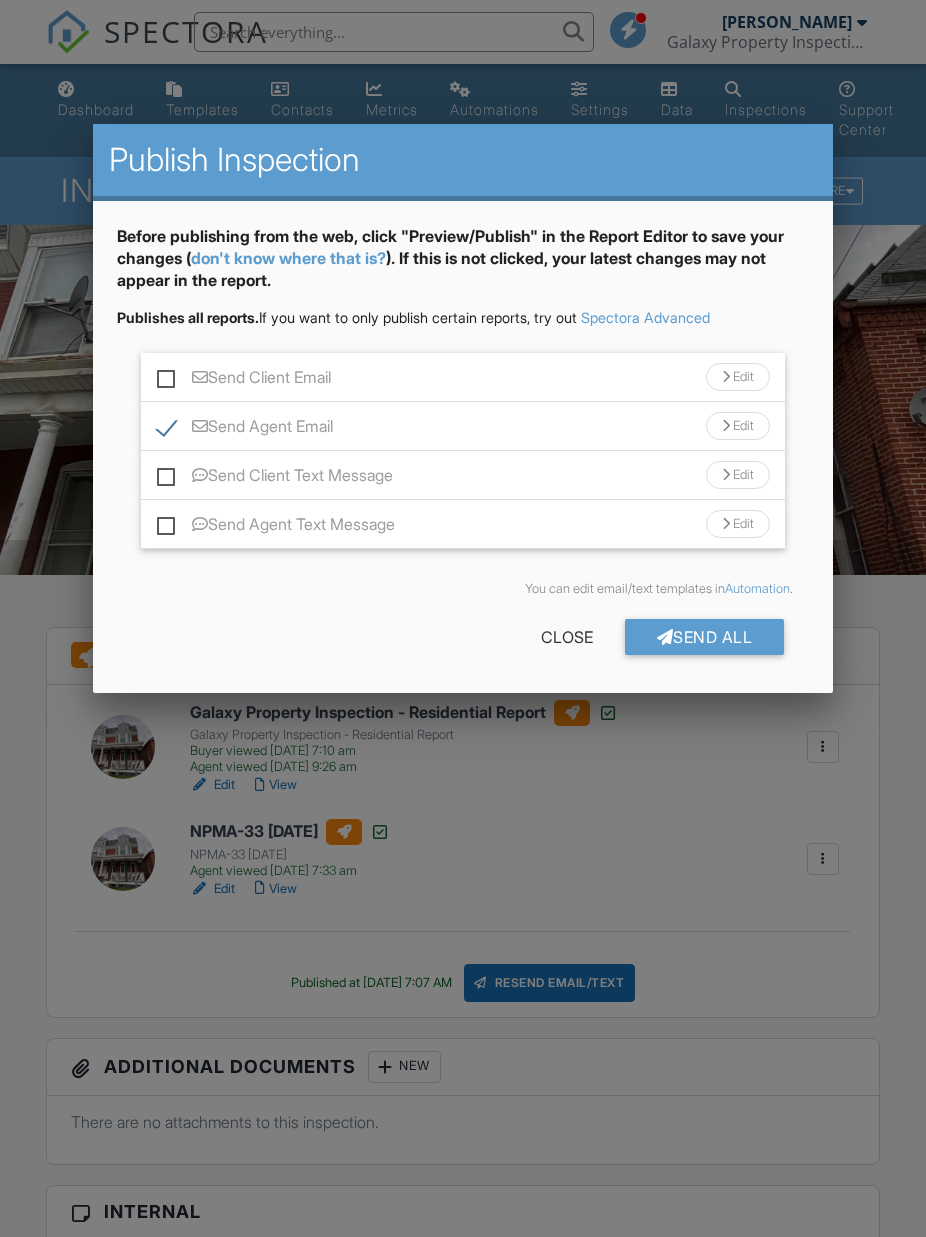 click on "Send All" at bounding box center [705, 637] 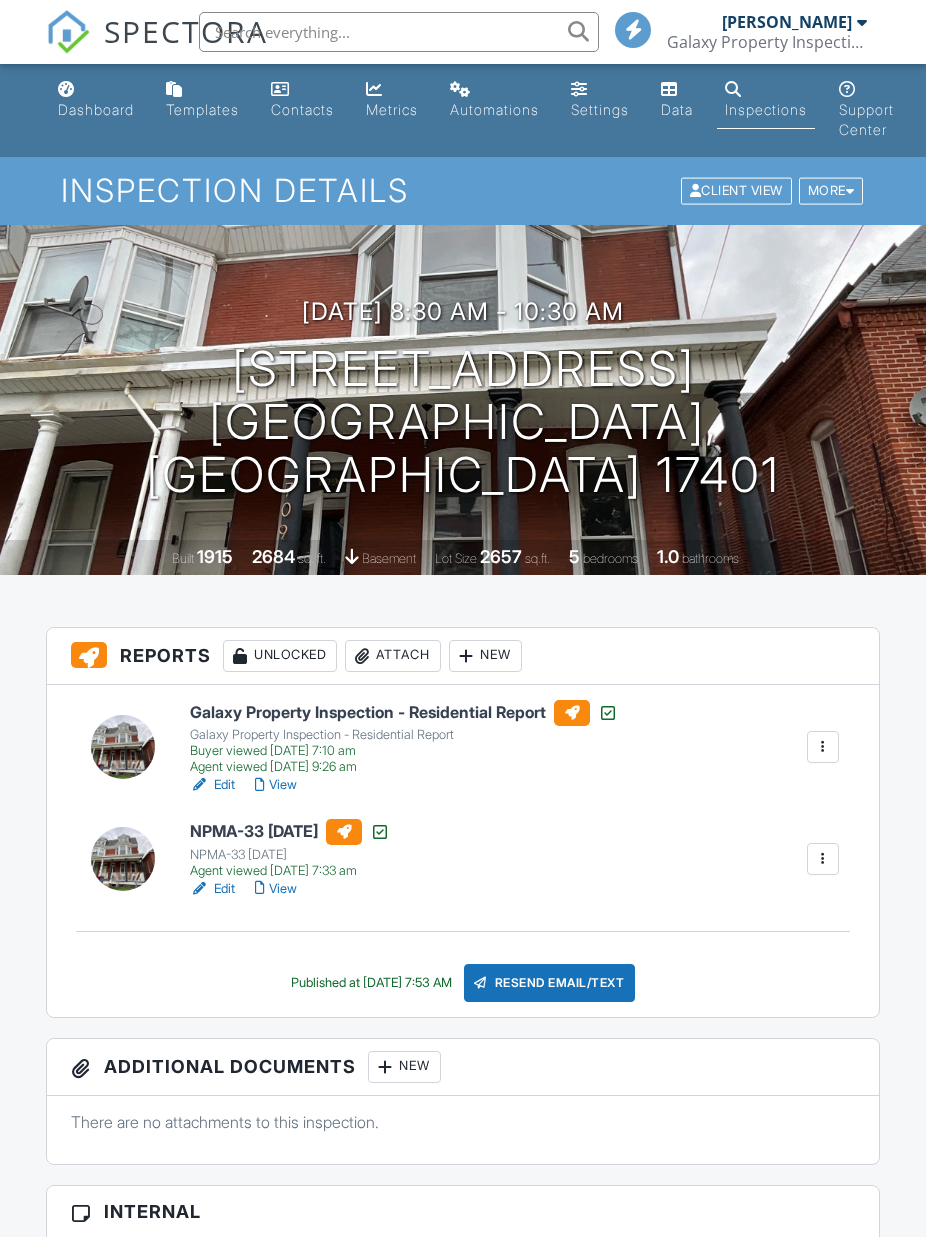 scroll, scrollTop: 0, scrollLeft: 0, axis: both 